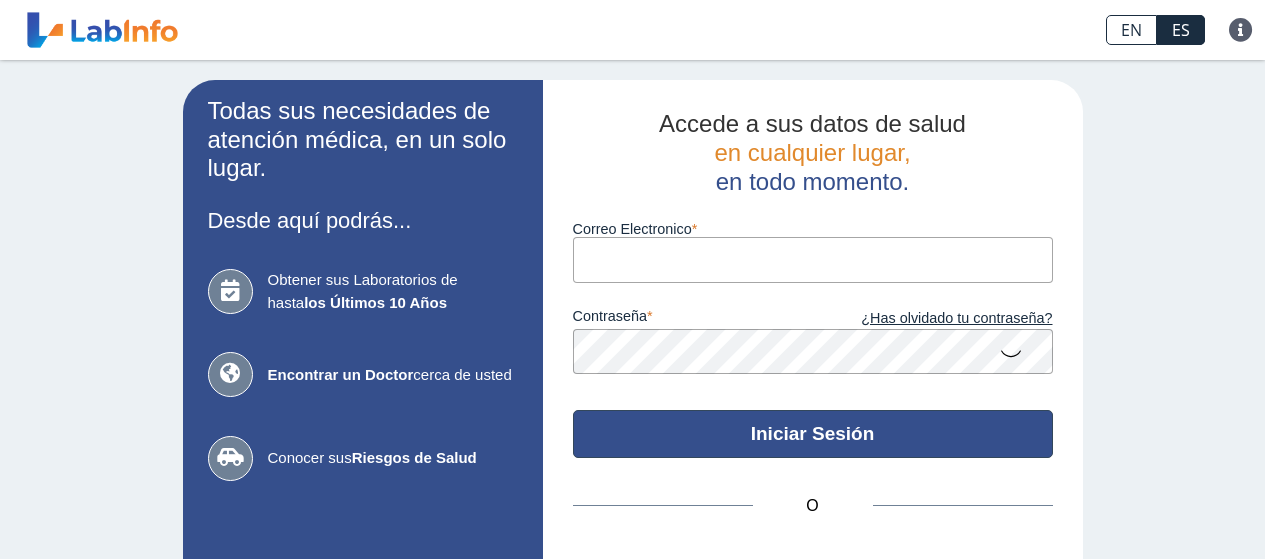 scroll, scrollTop: 0, scrollLeft: 0, axis: both 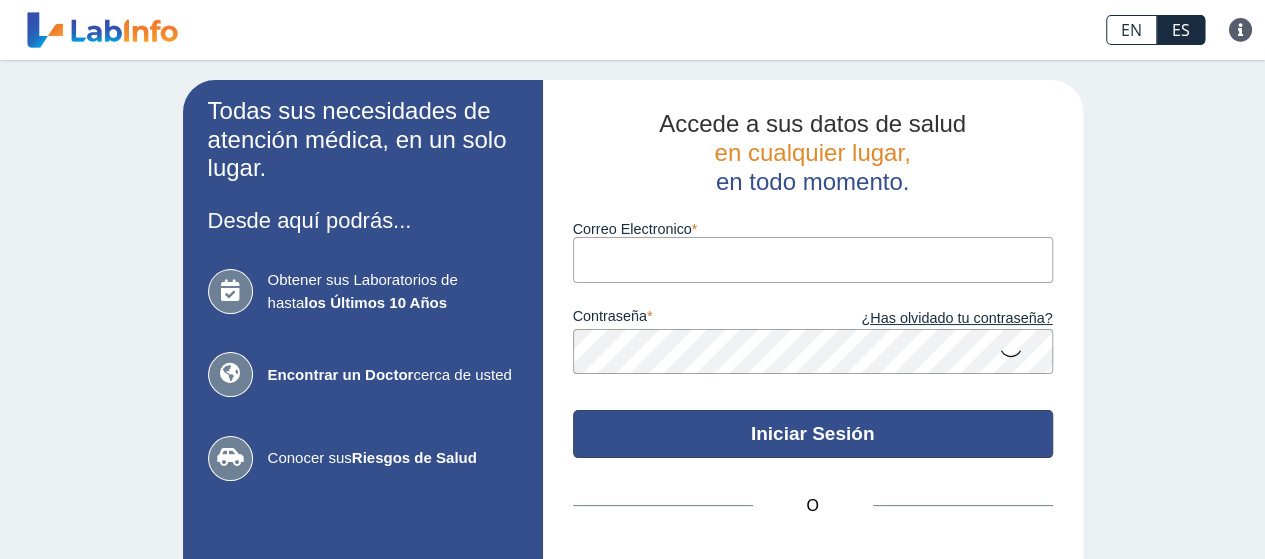 type on "[EMAIL_ADDRESS][DOMAIN_NAME]" 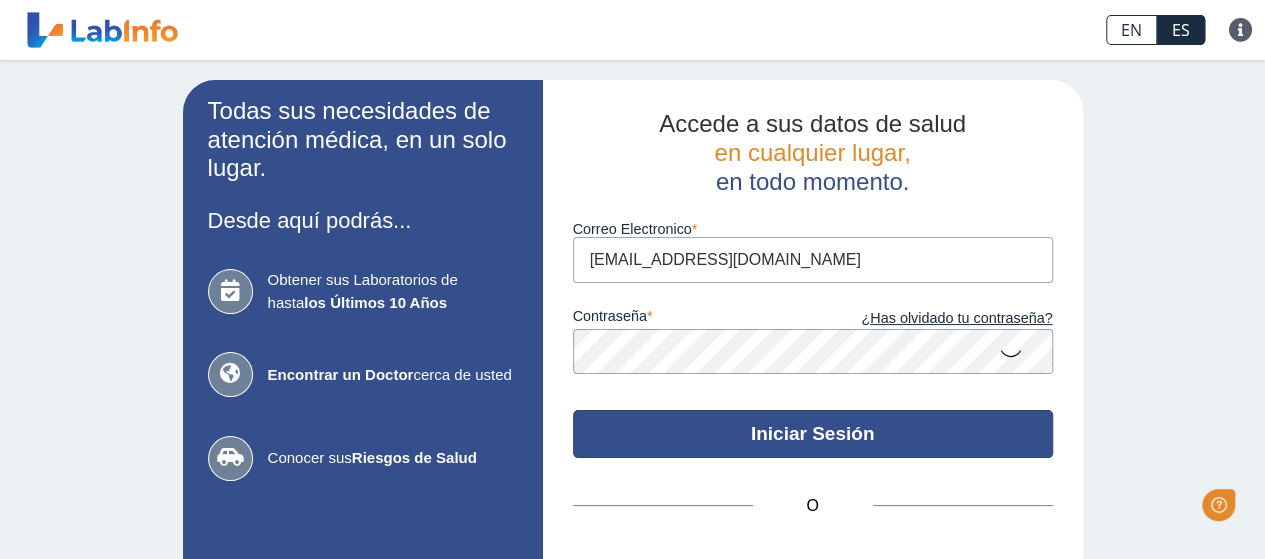 scroll, scrollTop: 0, scrollLeft: 0, axis: both 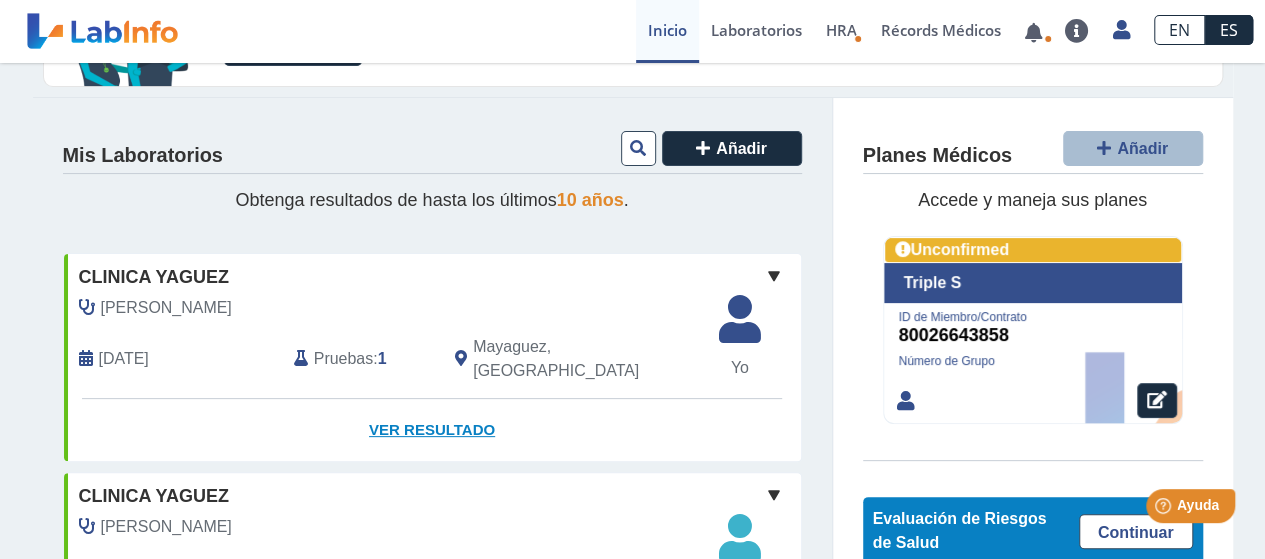 click on "Ver Resultado" 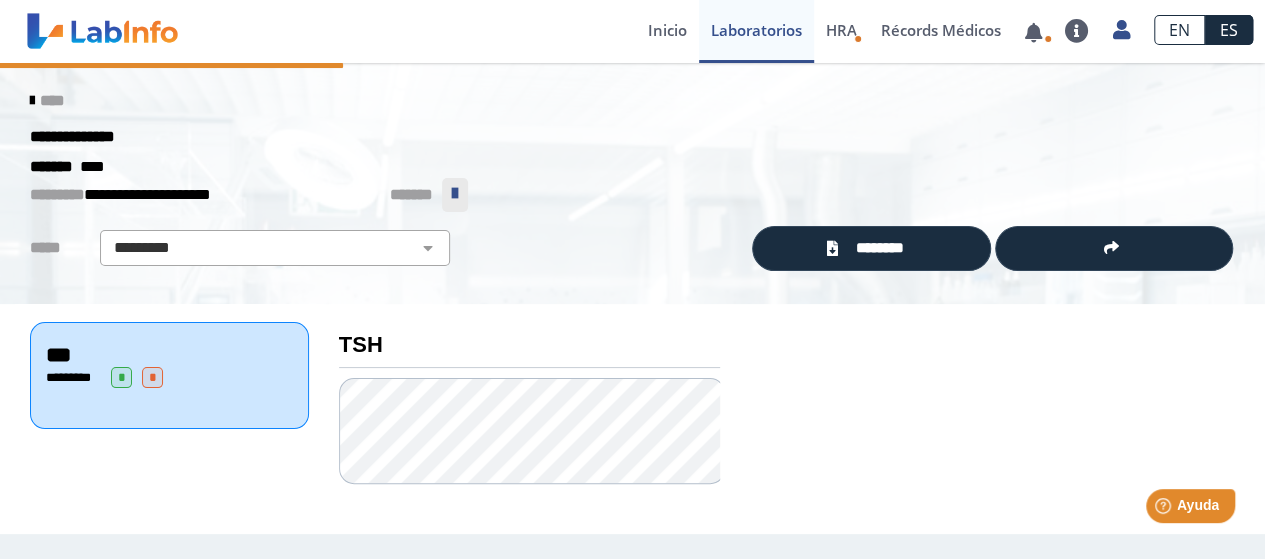 scroll, scrollTop: 0, scrollLeft: 0, axis: both 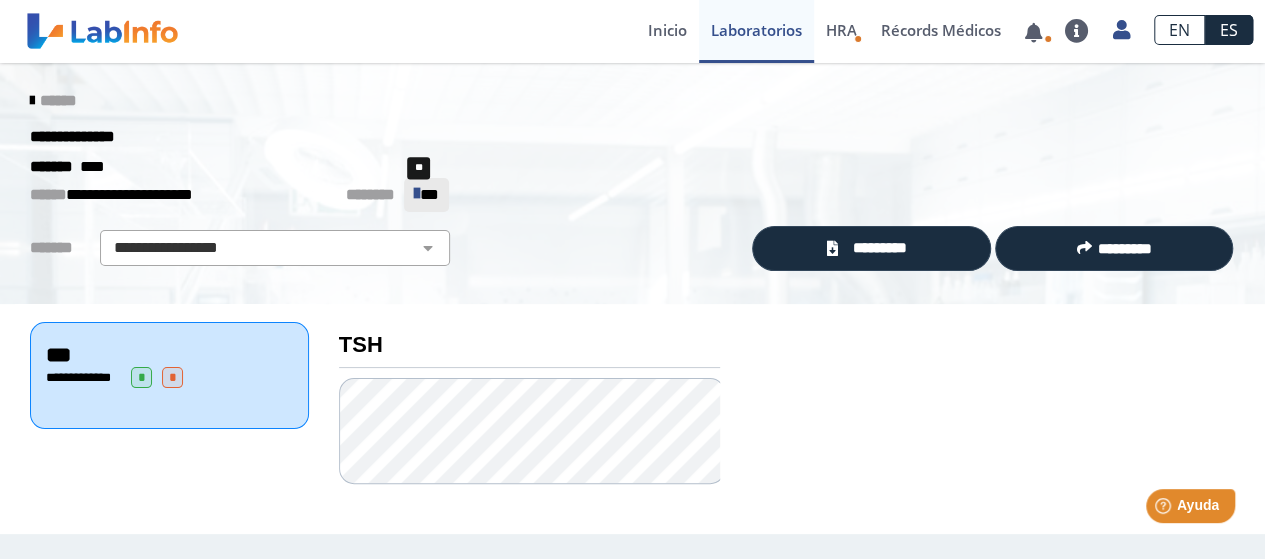 click on "**" 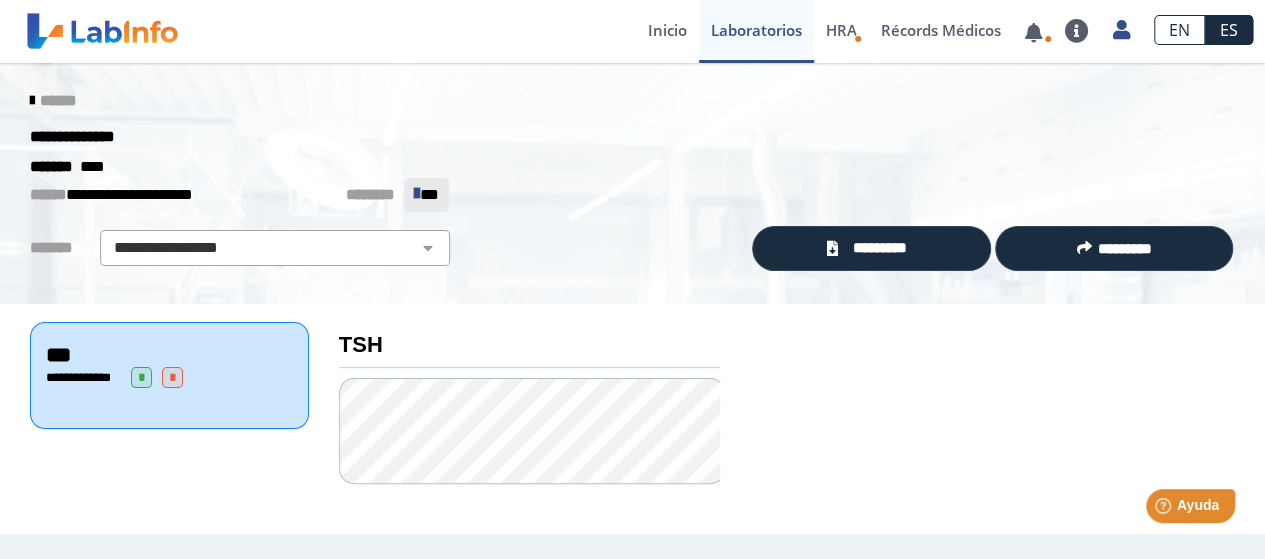 click on "**" 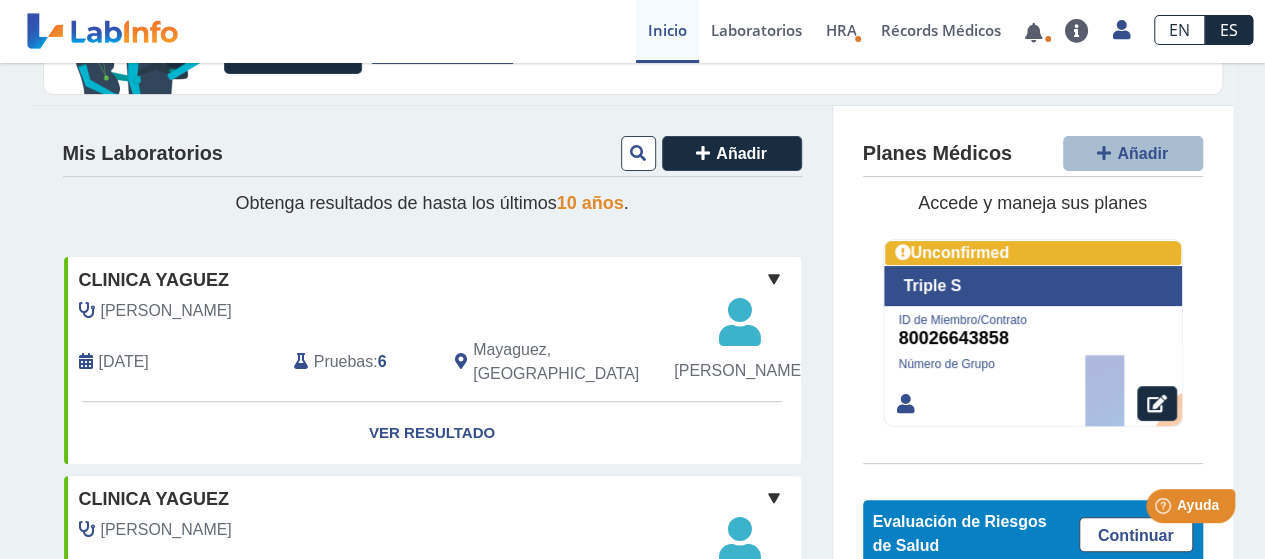scroll, scrollTop: 200, scrollLeft: 0, axis: vertical 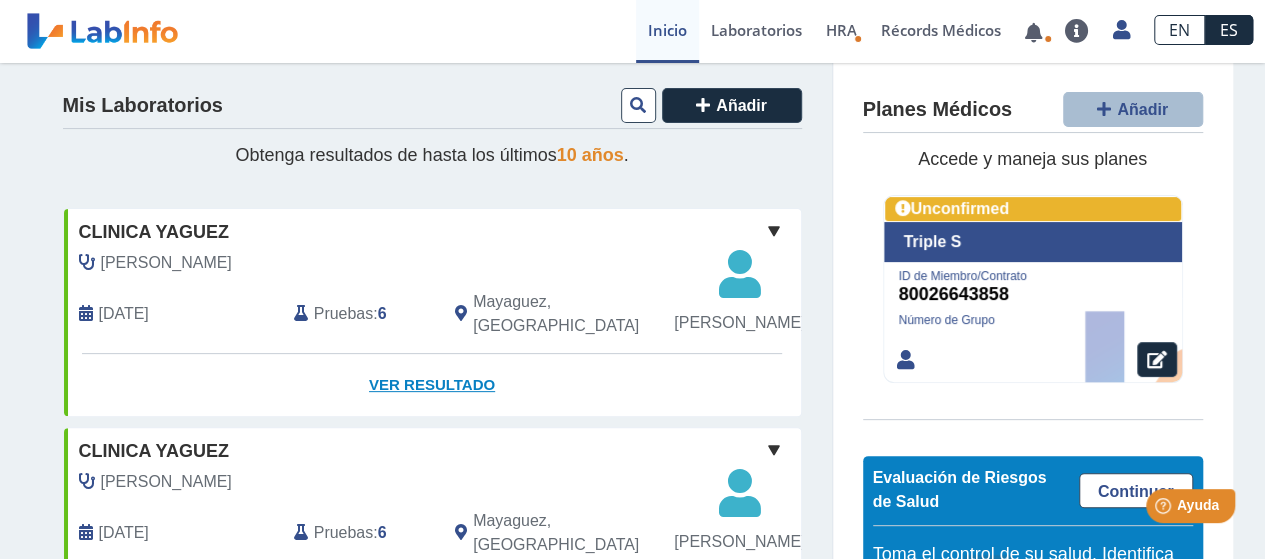click on "Ver Resultado" 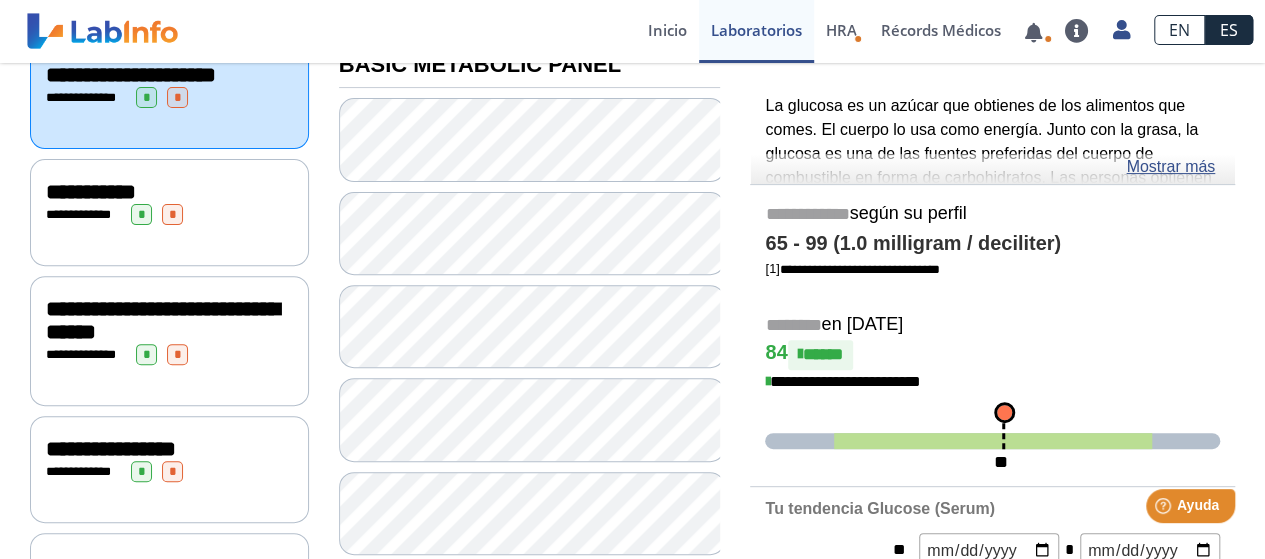 scroll, scrollTop: 320, scrollLeft: 0, axis: vertical 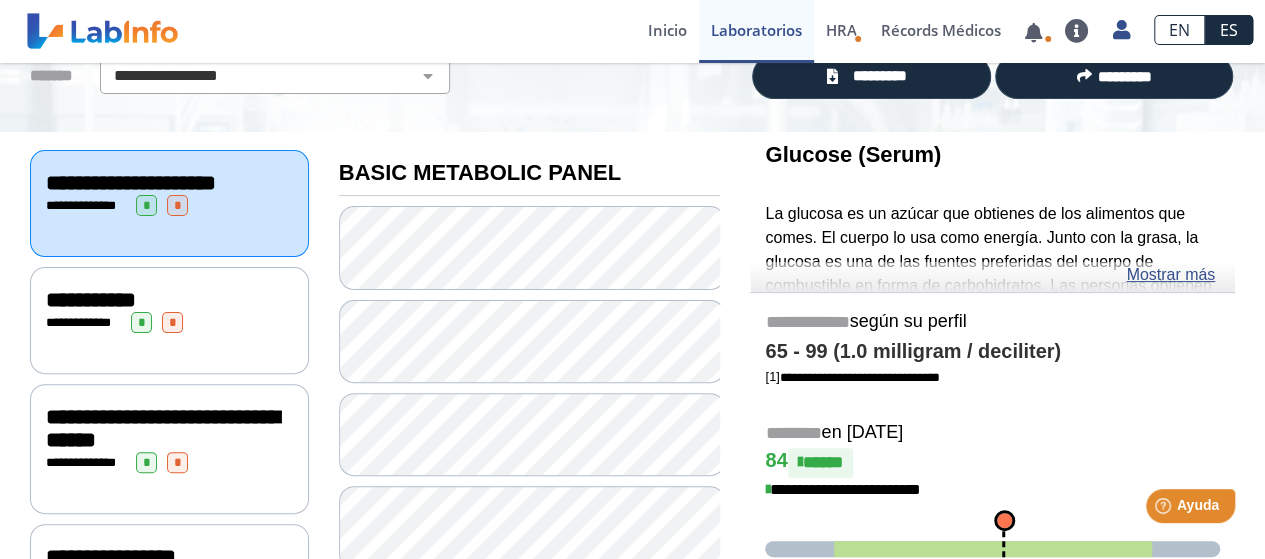 click on "**********" 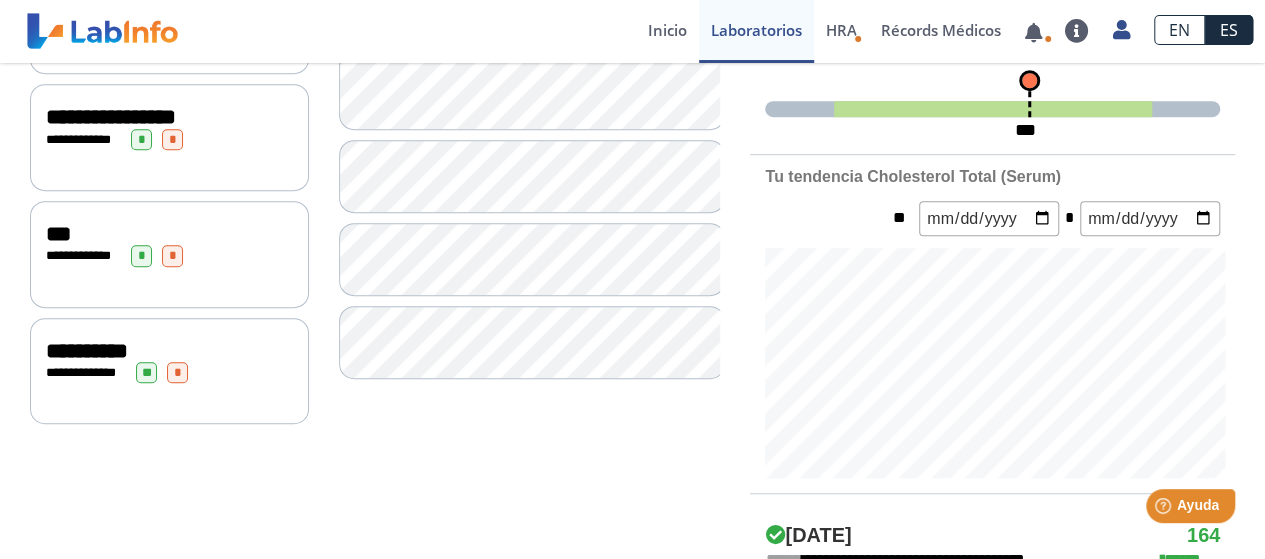 scroll, scrollTop: 178, scrollLeft: 0, axis: vertical 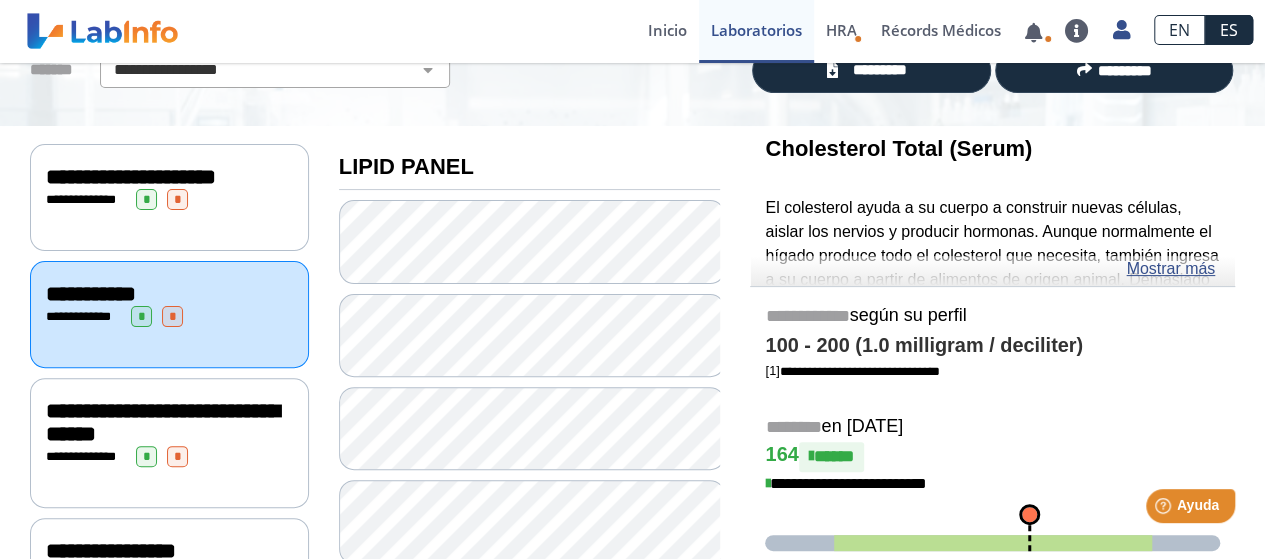 click on "**********" 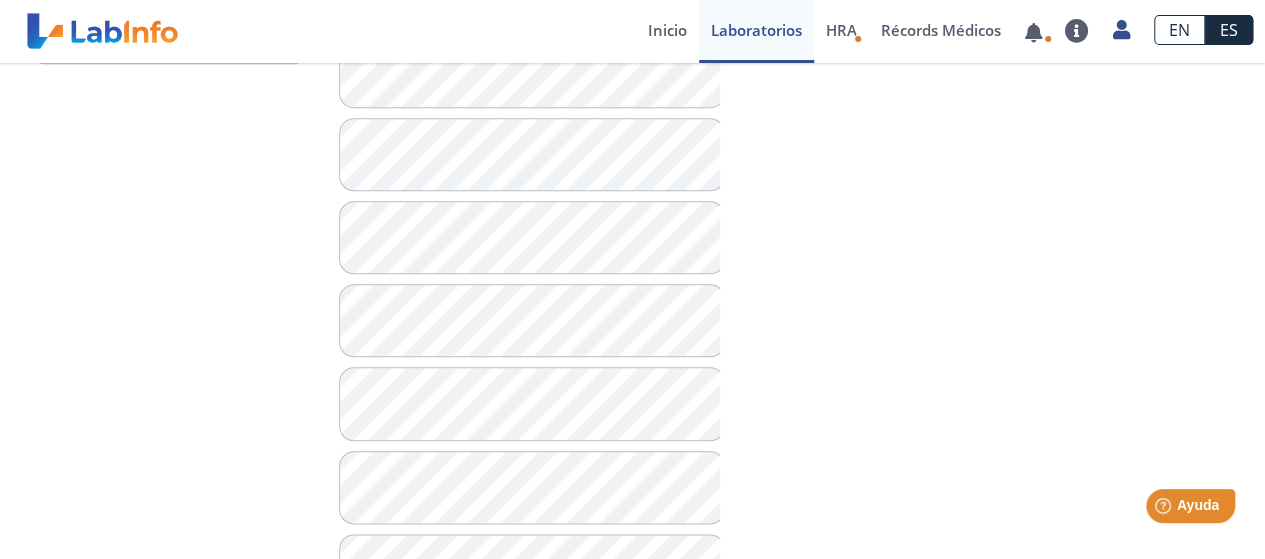 scroll, scrollTop: 538, scrollLeft: 0, axis: vertical 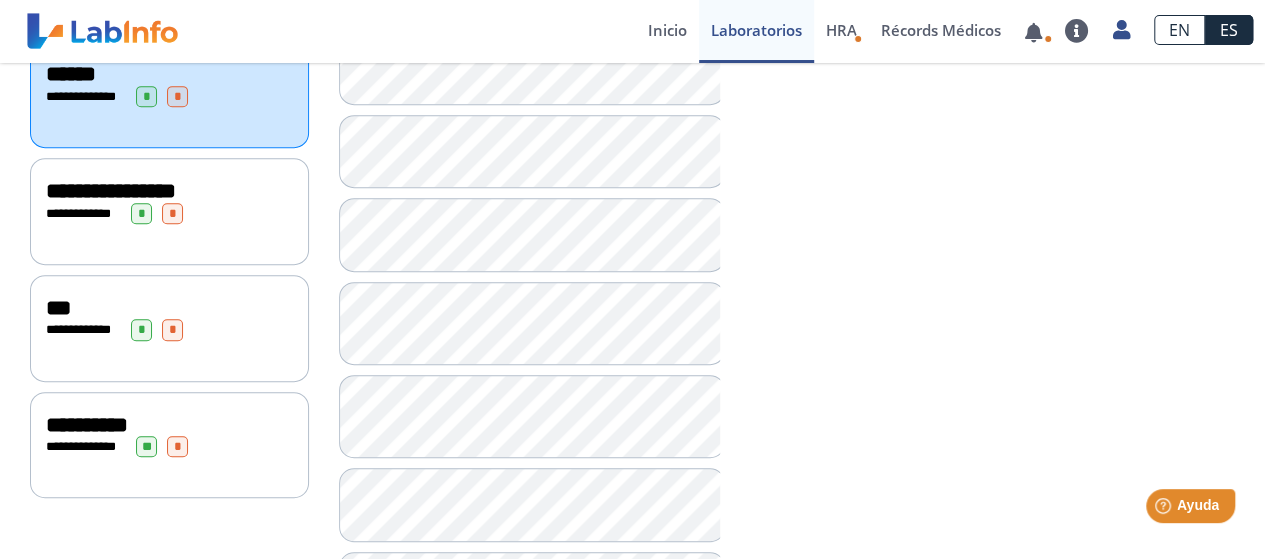 click on "**********" 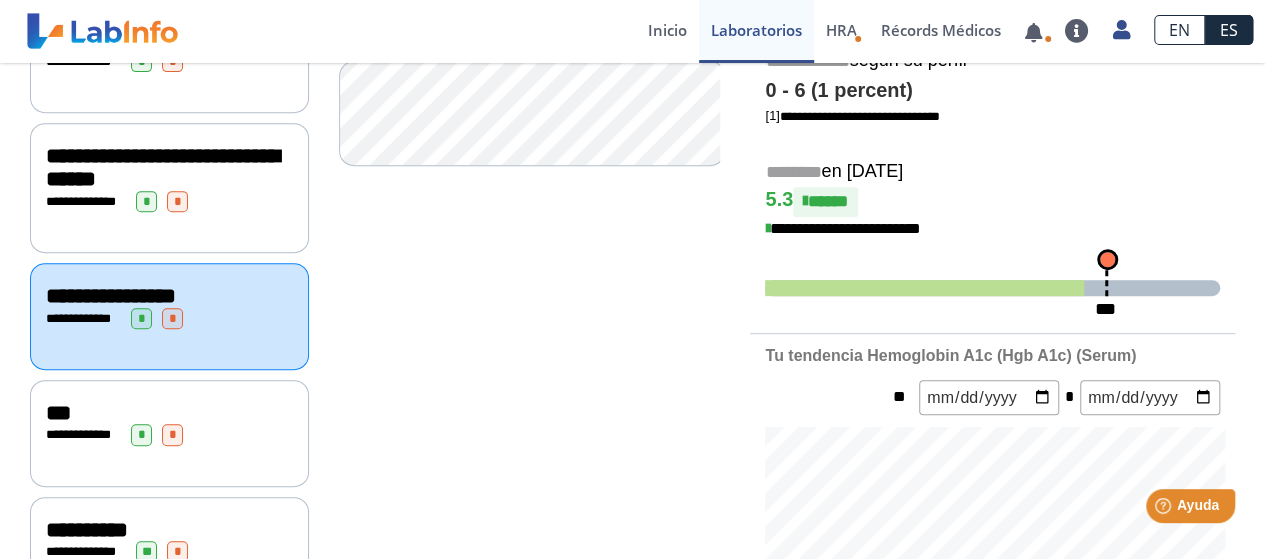 scroll, scrollTop: 556, scrollLeft: 0, axis: vertical 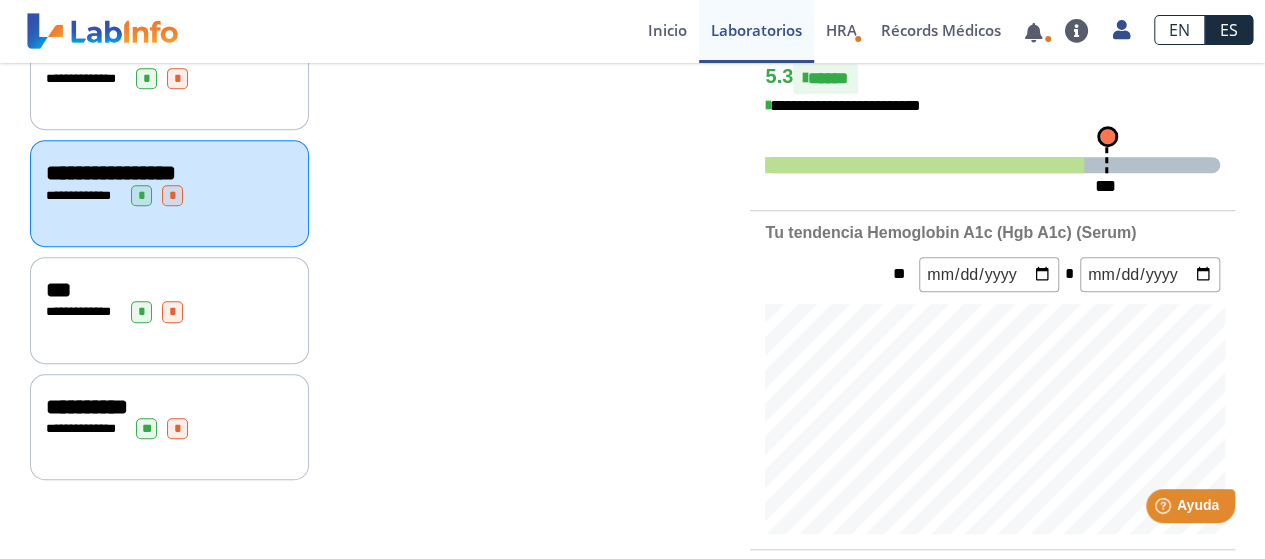 click on "**********" 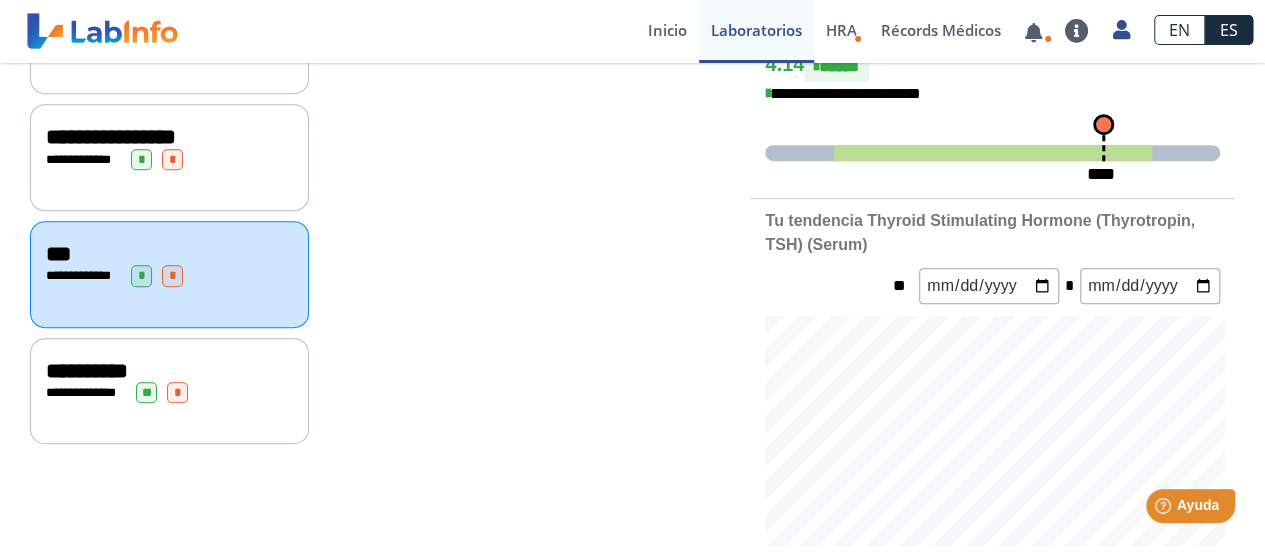 scroll, scrollTop: 612, scrollLeft: 0, axis: vertical 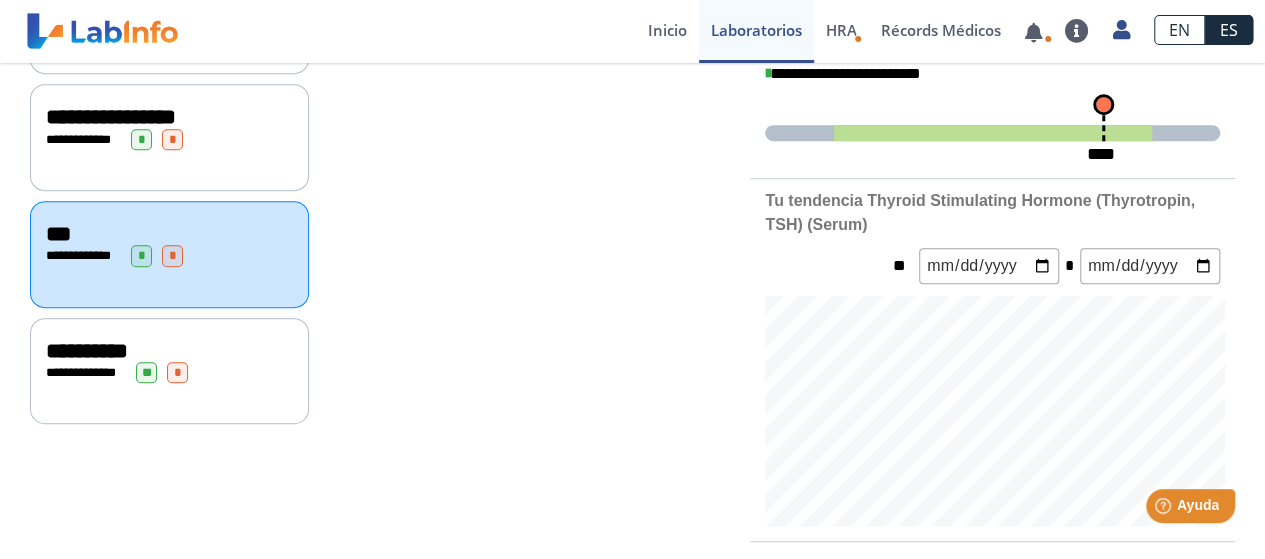 click on "**" 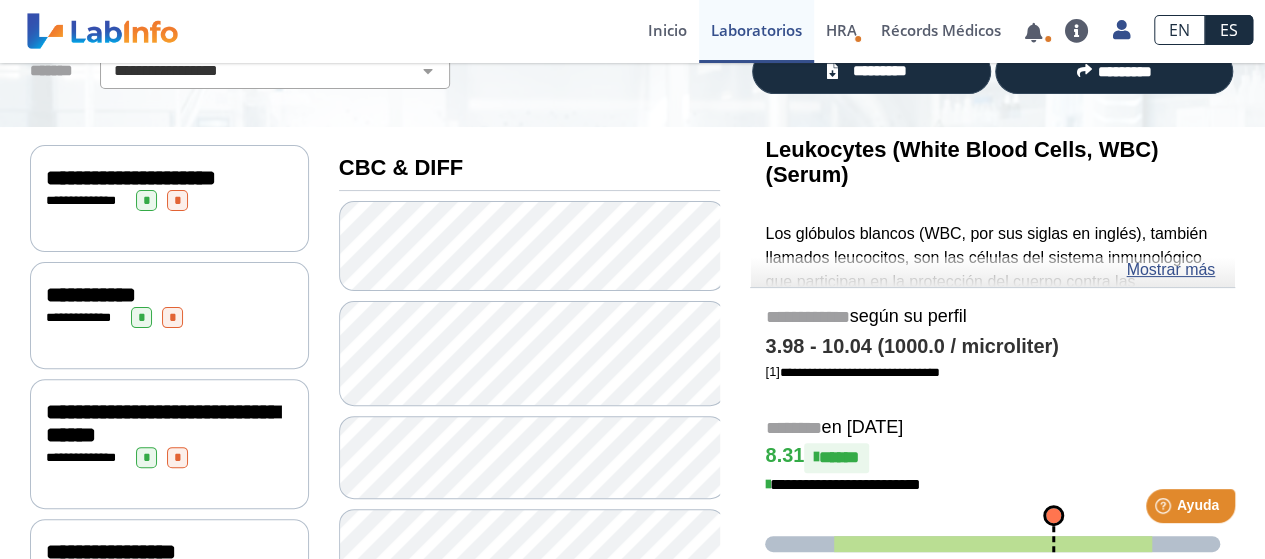 scroll, scrollTop: 142, scrollLeft: 0, axis: vertical 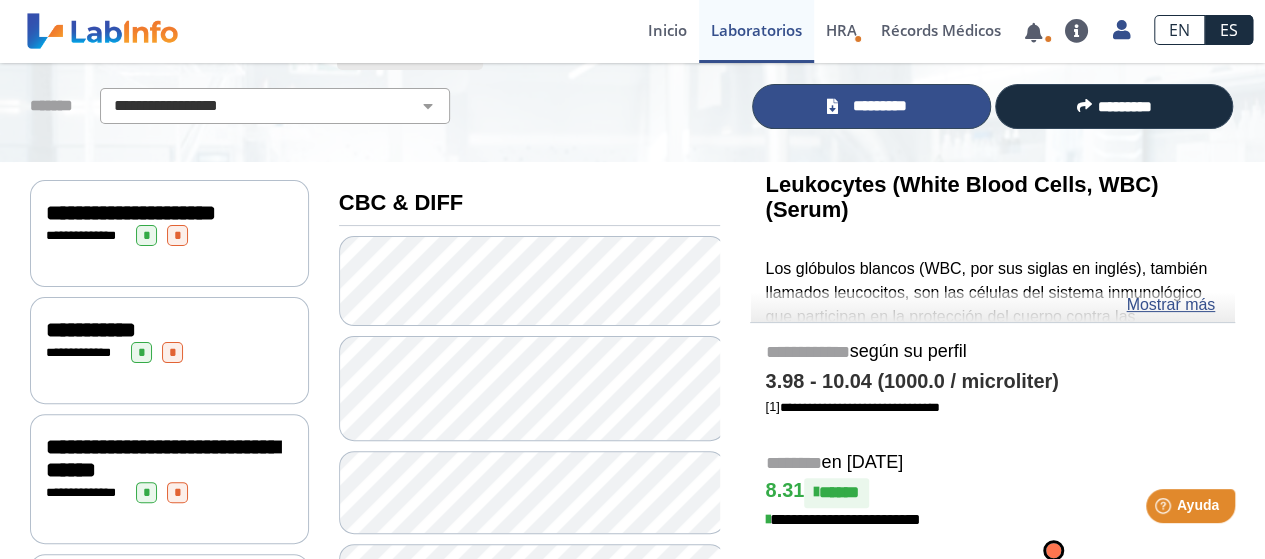 click on "*********" 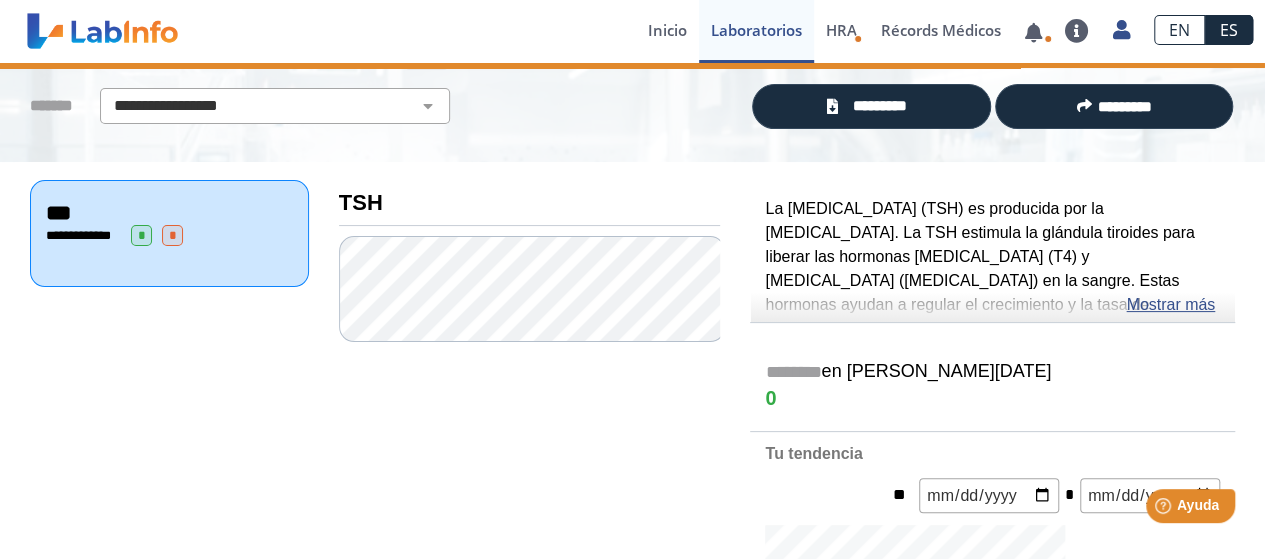 scroll, scrollTop: 0, scrollLeft: 0, axis: both 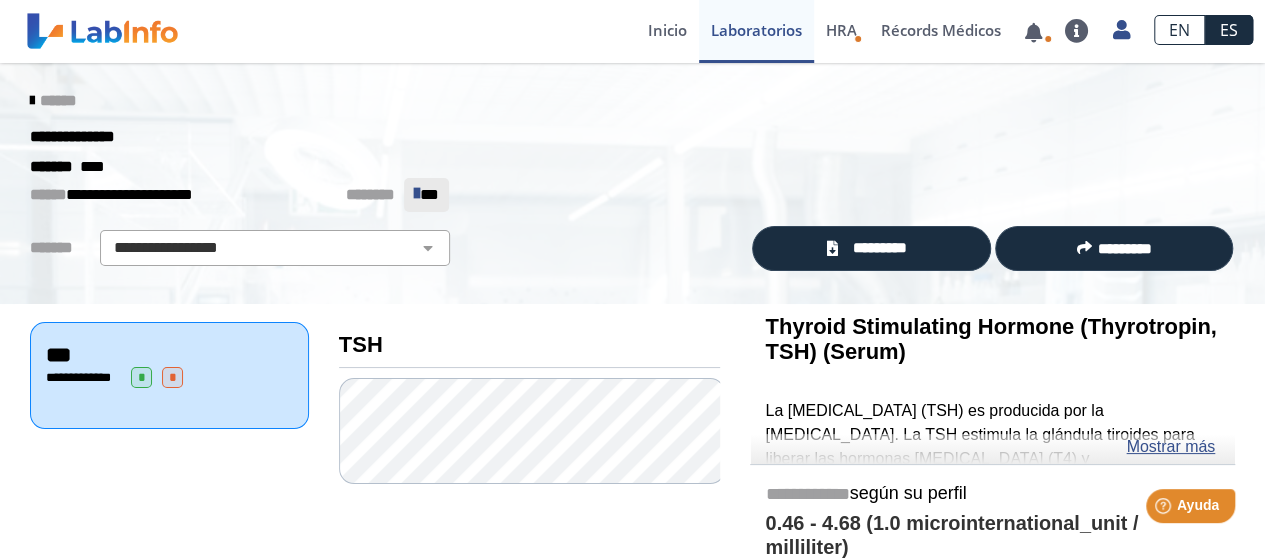 click on "**********" 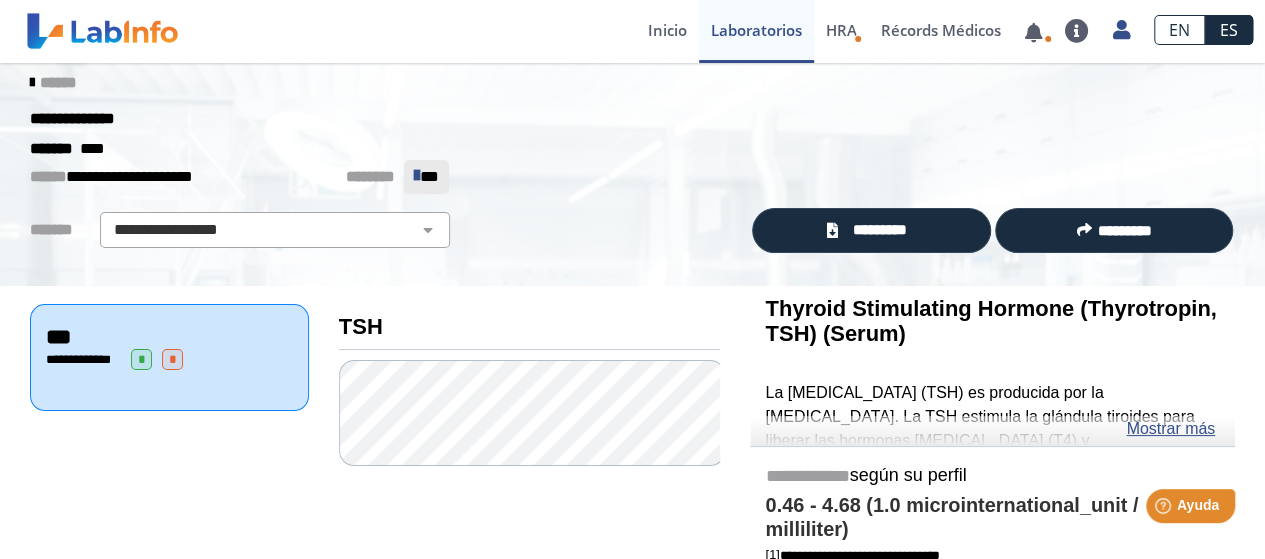 scroll, scrollTop: 0, scrollLeft: 0, axis: both 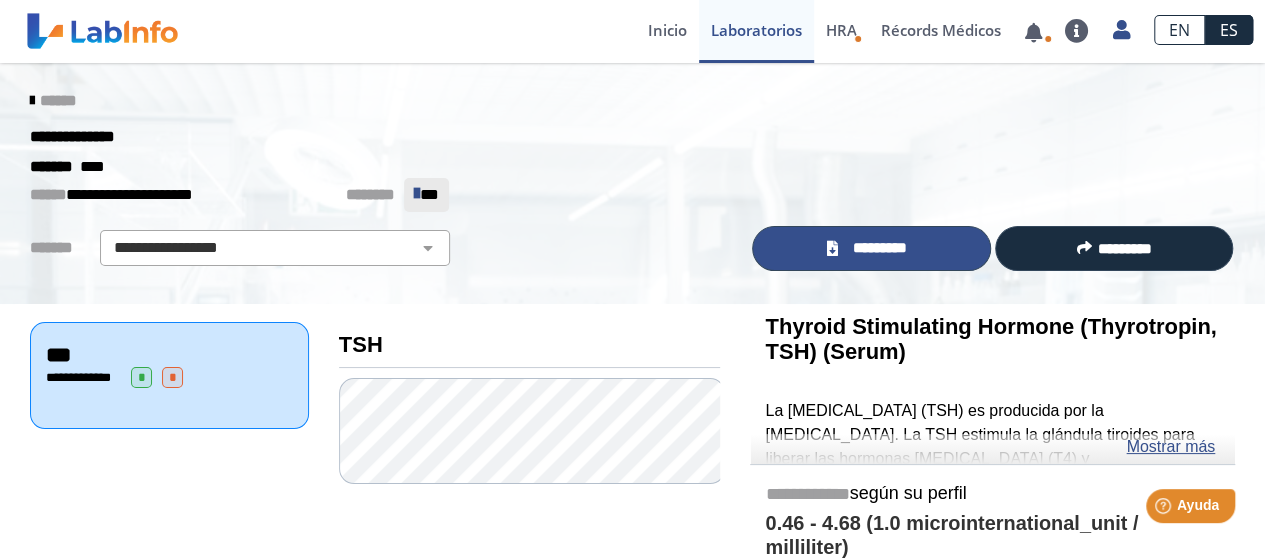 click on "*********" 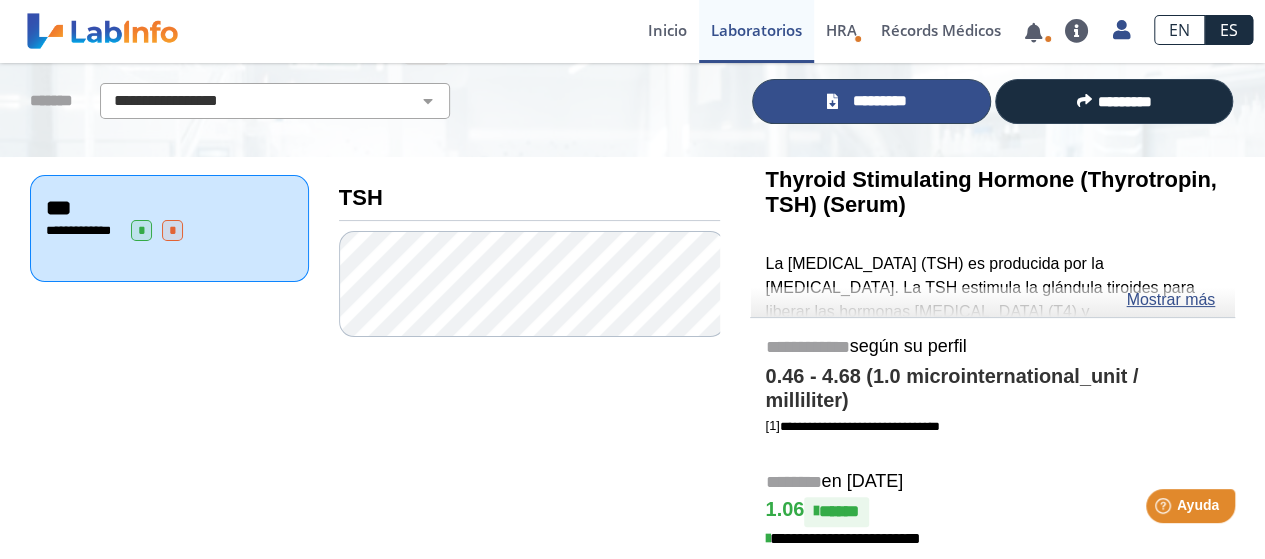 scroll, scrollTop: 160, scrollLeft: 0, axis: vertical 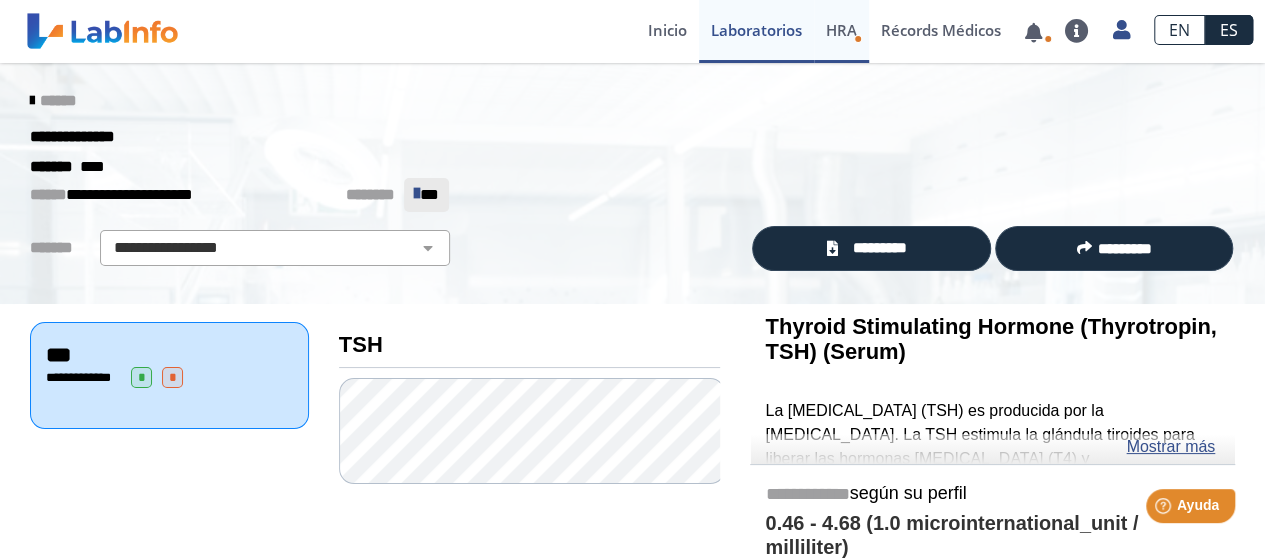 click on "HRA" at bounding box center [841, 30] 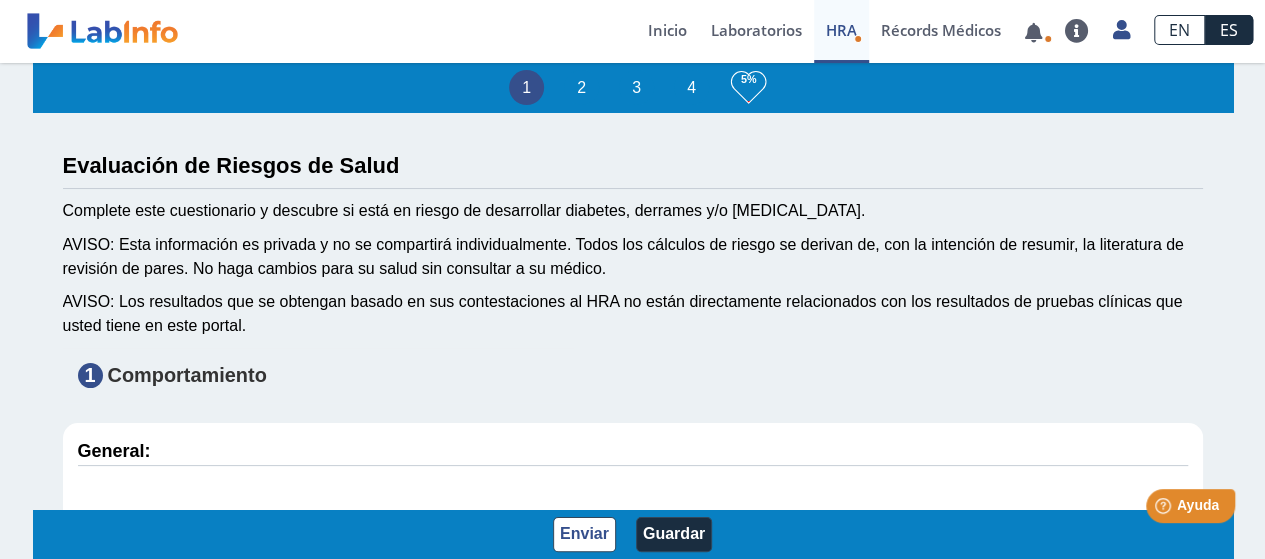 scroll, scrollTop: 2, scrollLeft: 0, axis: vertical 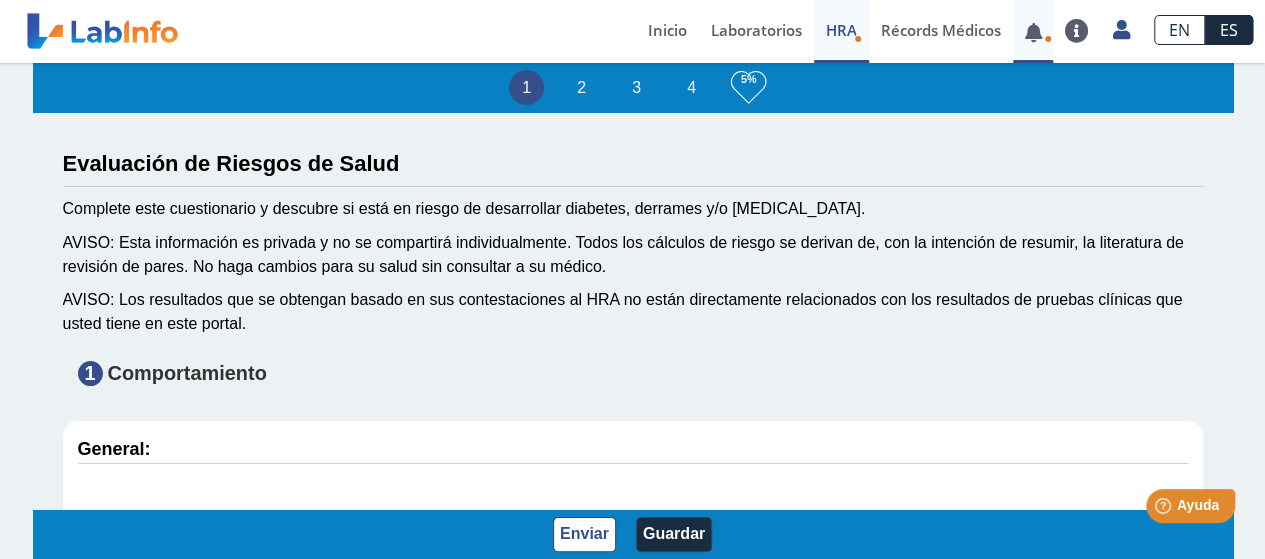 click at bounding box center (1033, 32) 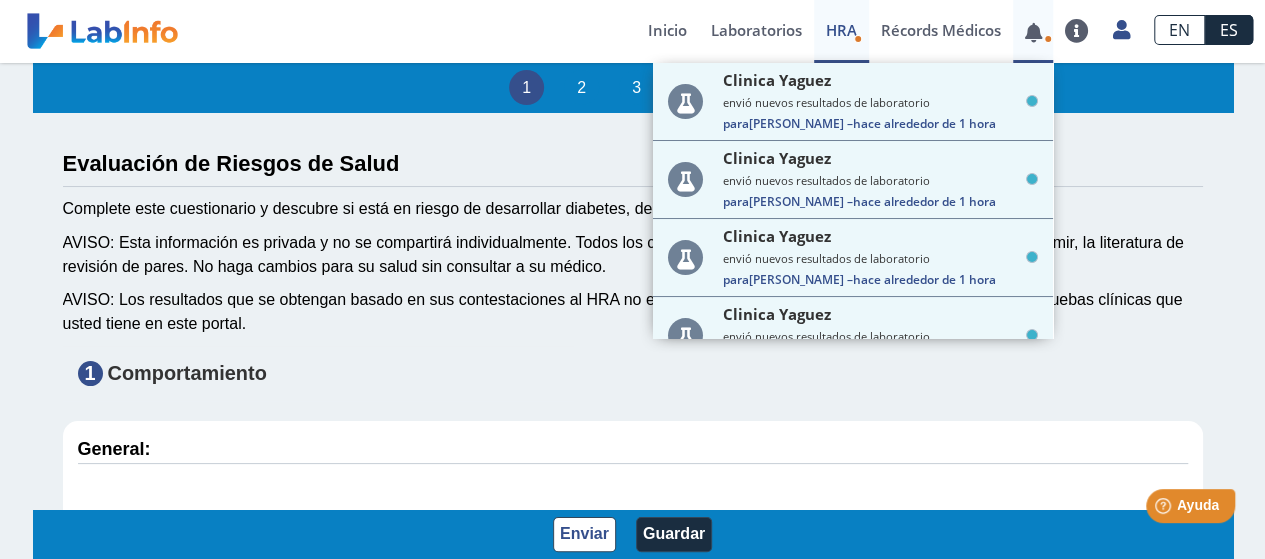 click at bounding box center [1033, 32] 